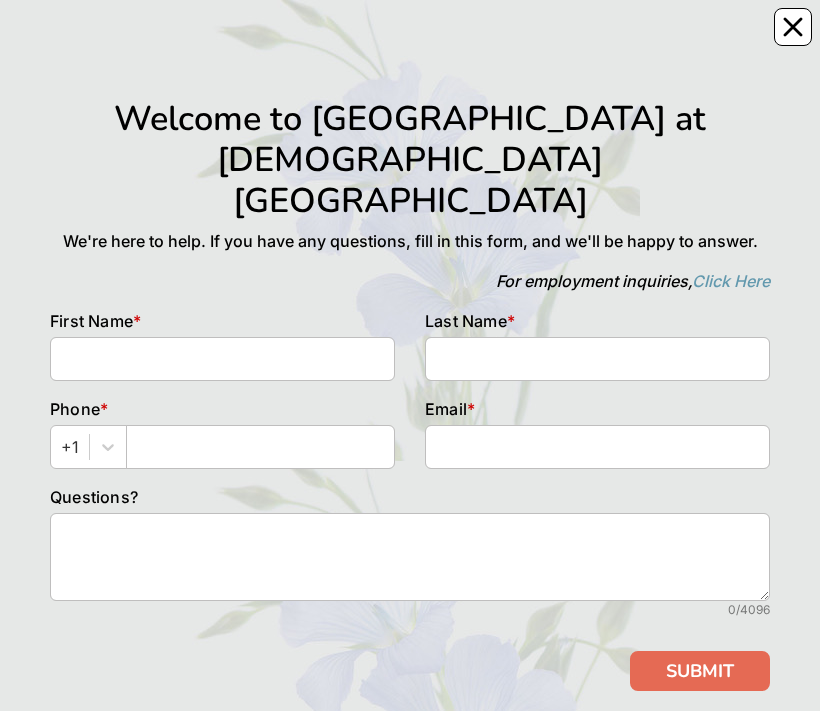 scroll, scrollTop: 0, scrollLeft: 0, axis: both 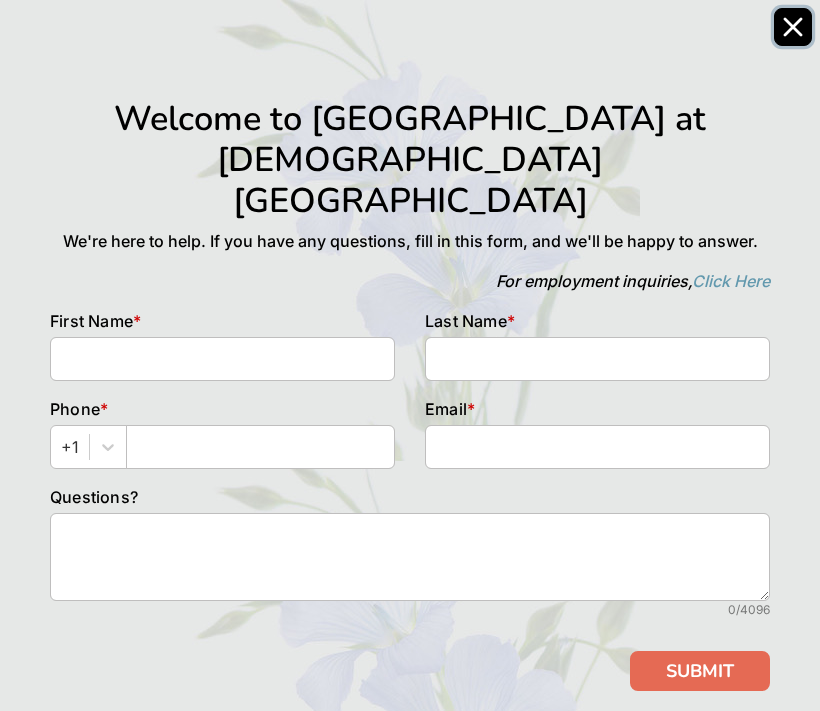 click at bounding box center (793, 27) 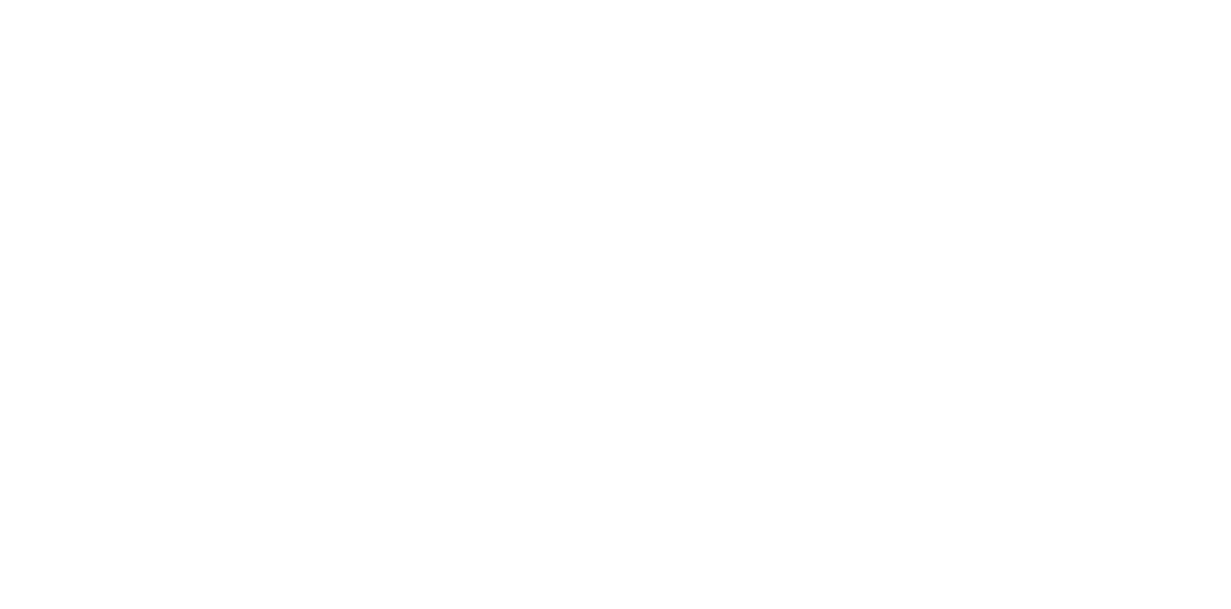 scroll, scrollTop: 0, scrollLeft: 0, axis: both 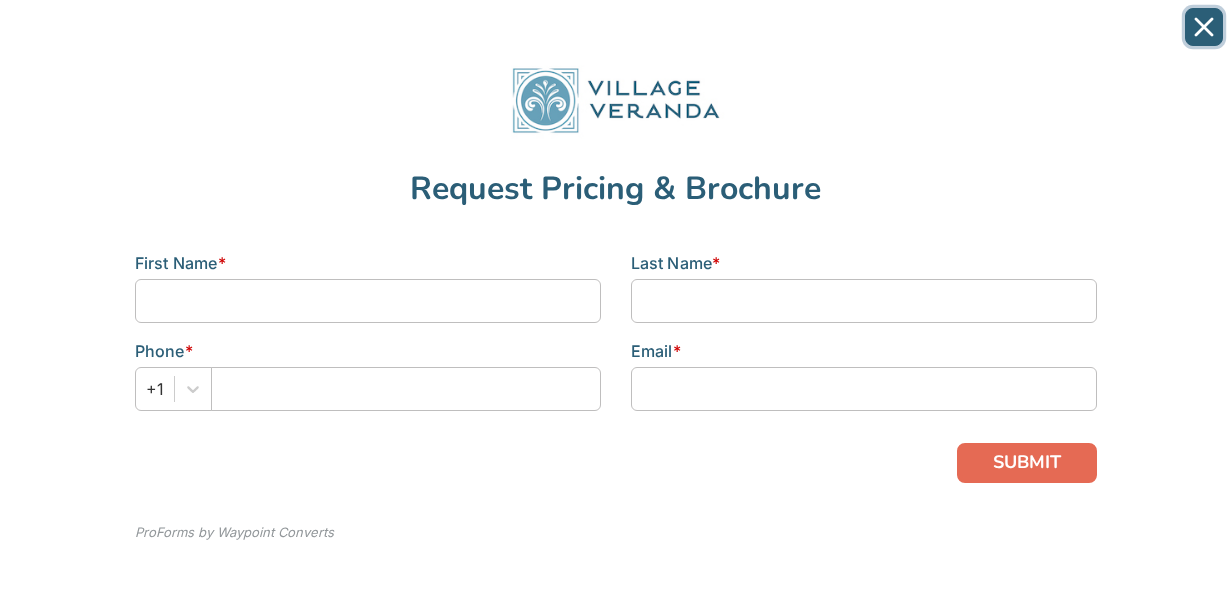 click 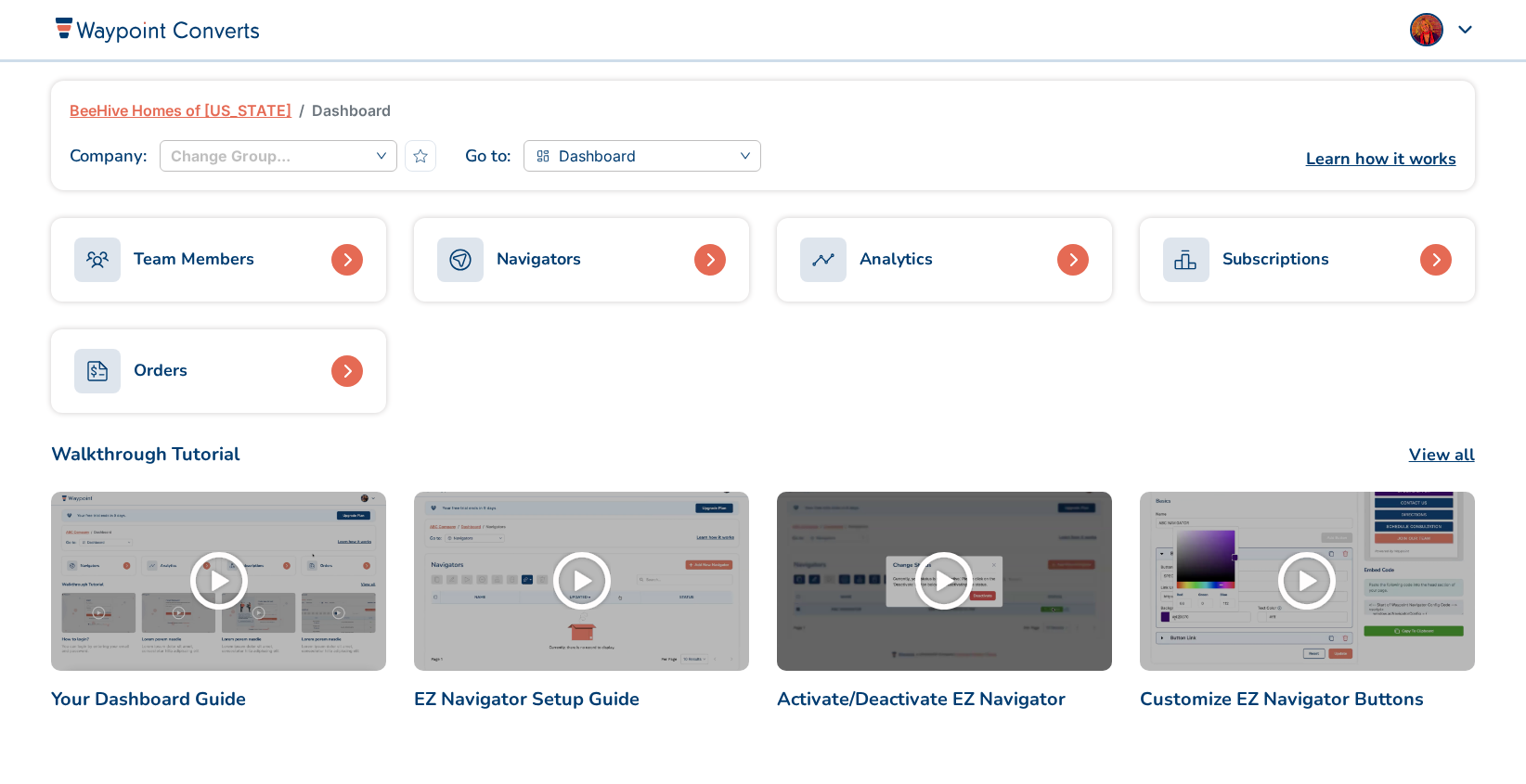 scroll, scrollTop: 0, scrollLeft: 0, axis: both 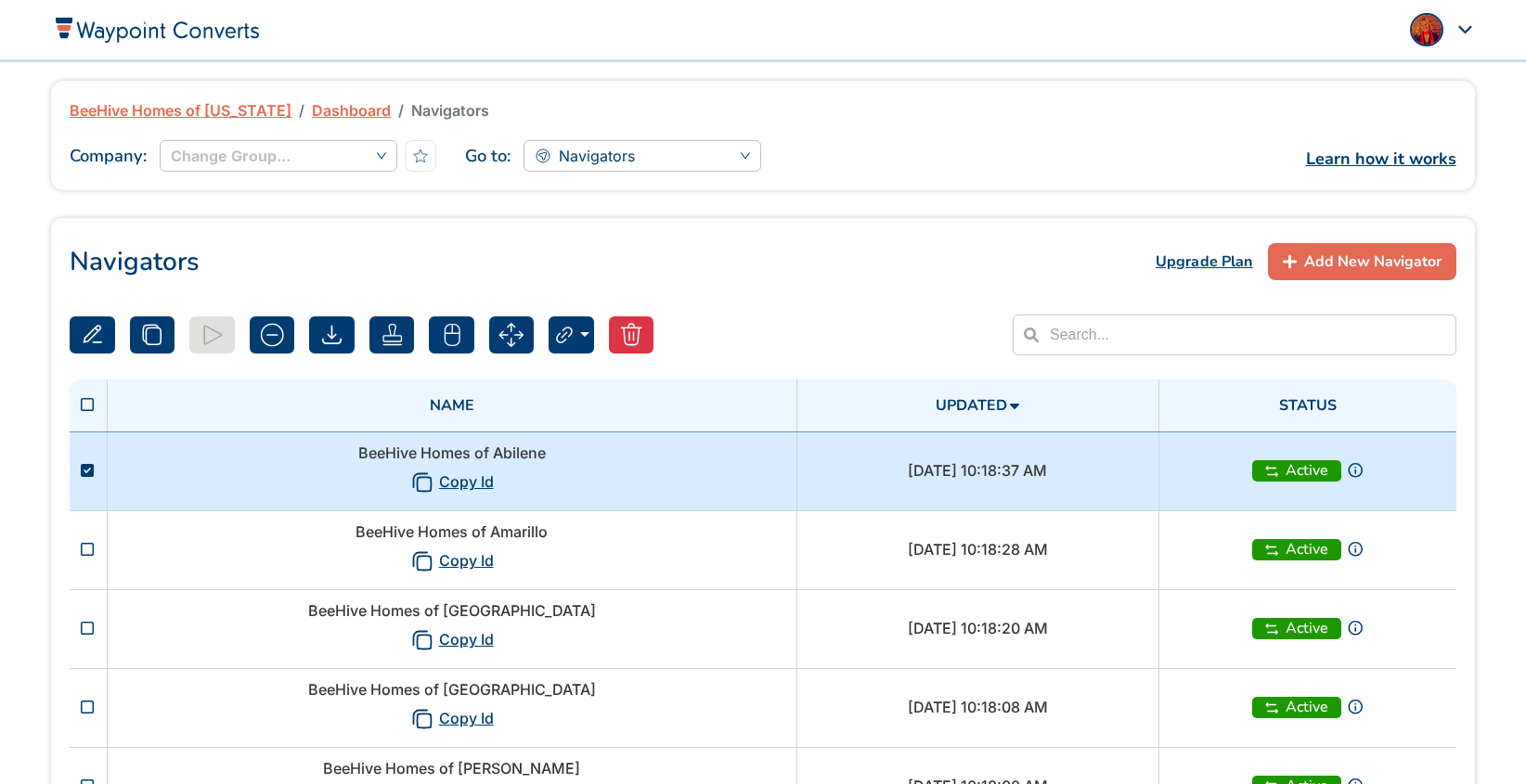click on "BeeHive Homes of Abilene   Copy Id" at bounding box center [451, 470] 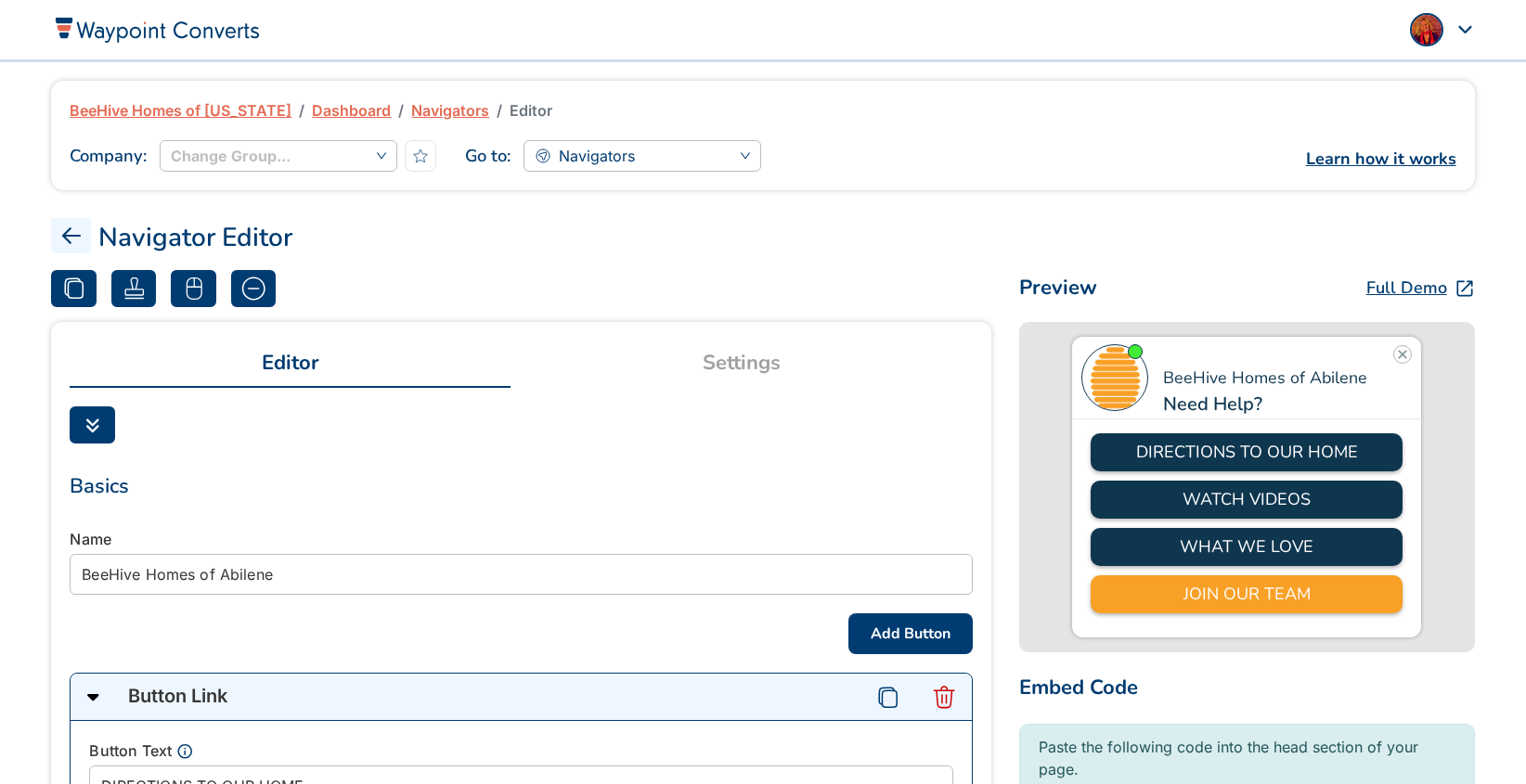 scroll, scrollTop: 60, scrollLeft: 0, axis: vertical 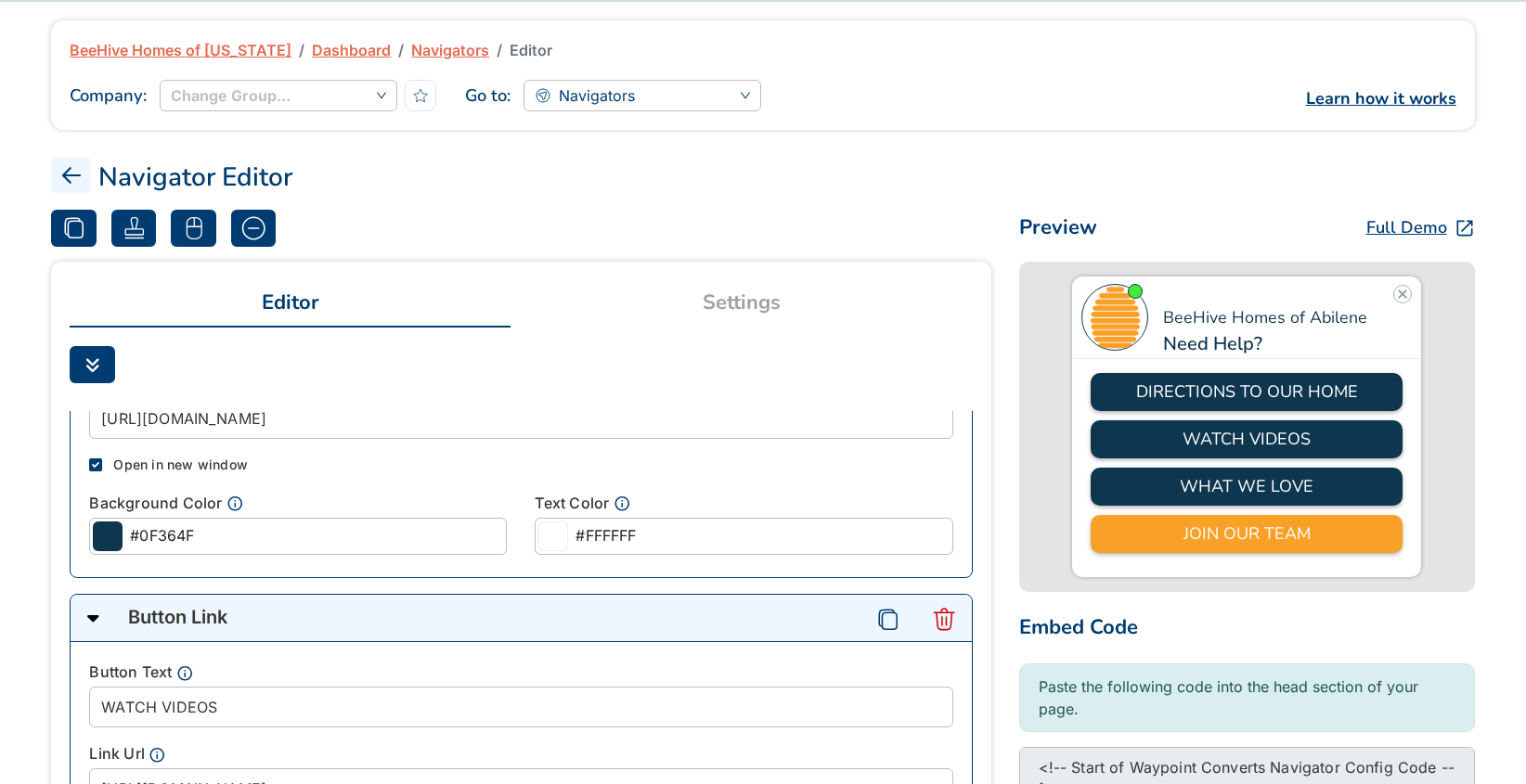 click on "Full Demo" at bounding box center [1406, 227] 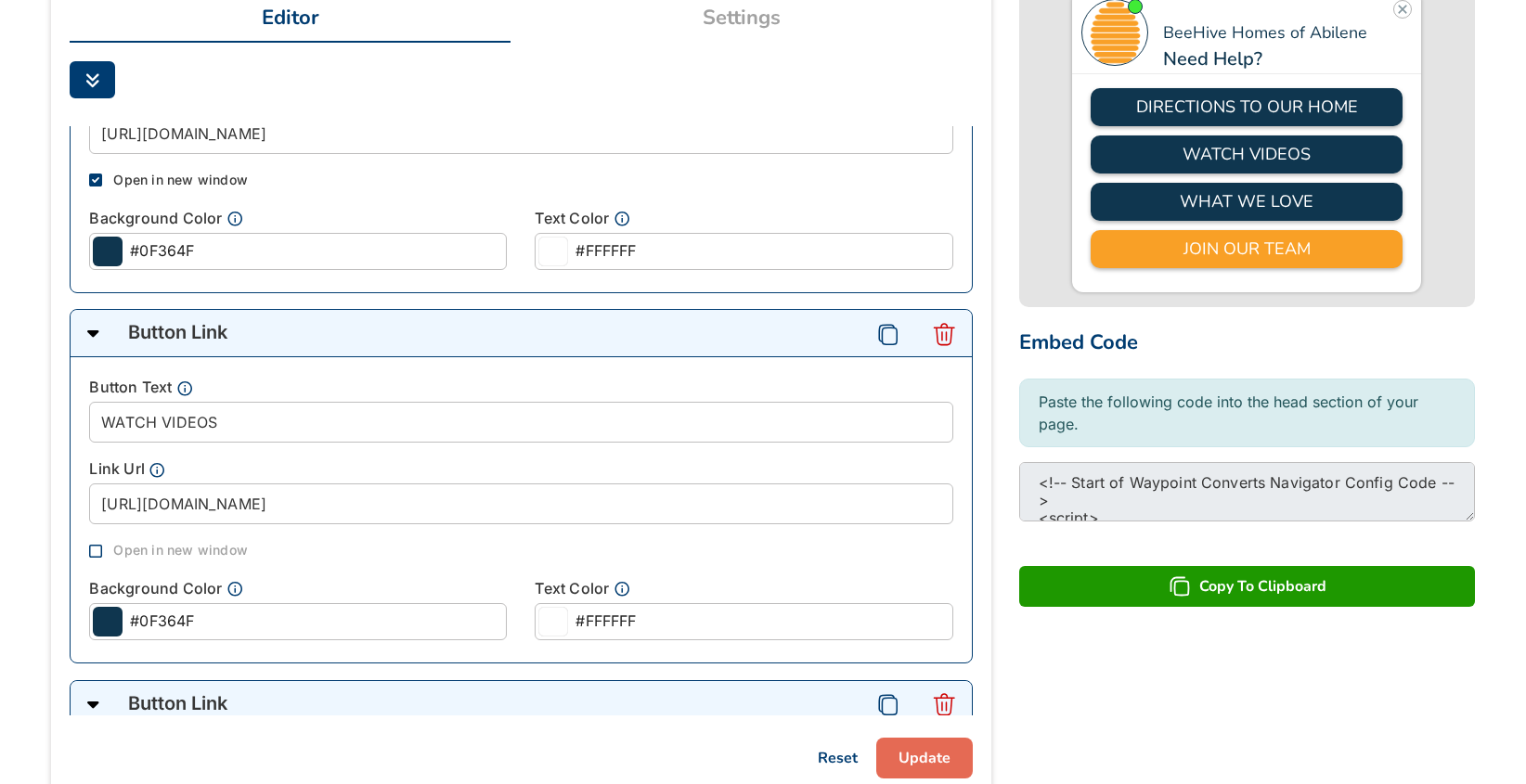 scroll, scrollTop: 462, scrollLeft: 0, axis: vertical 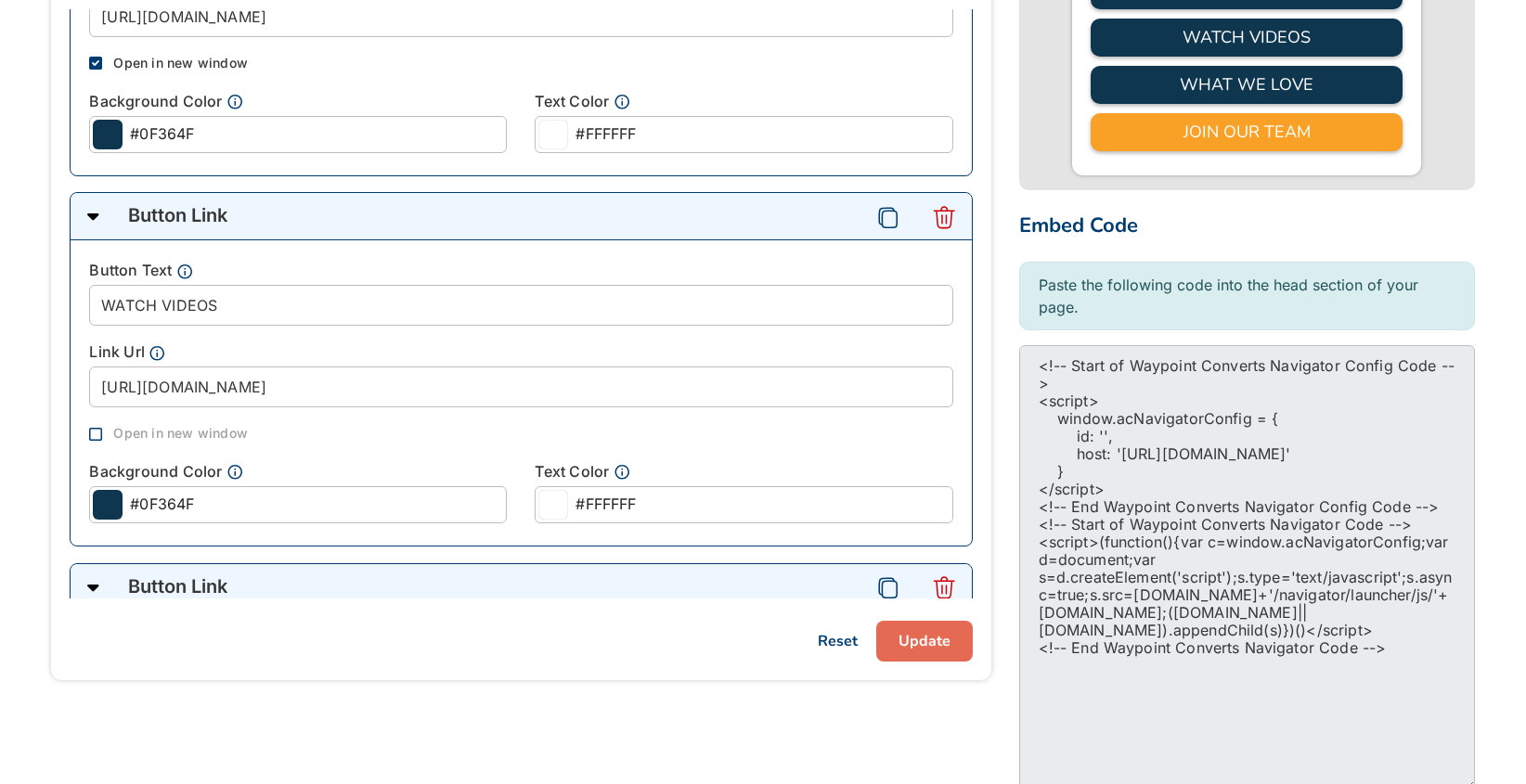 drag, startPoint x: 1469, startPoint y: 401, endPoint x: 1513, endPoint y: 786, distance: 387.50613 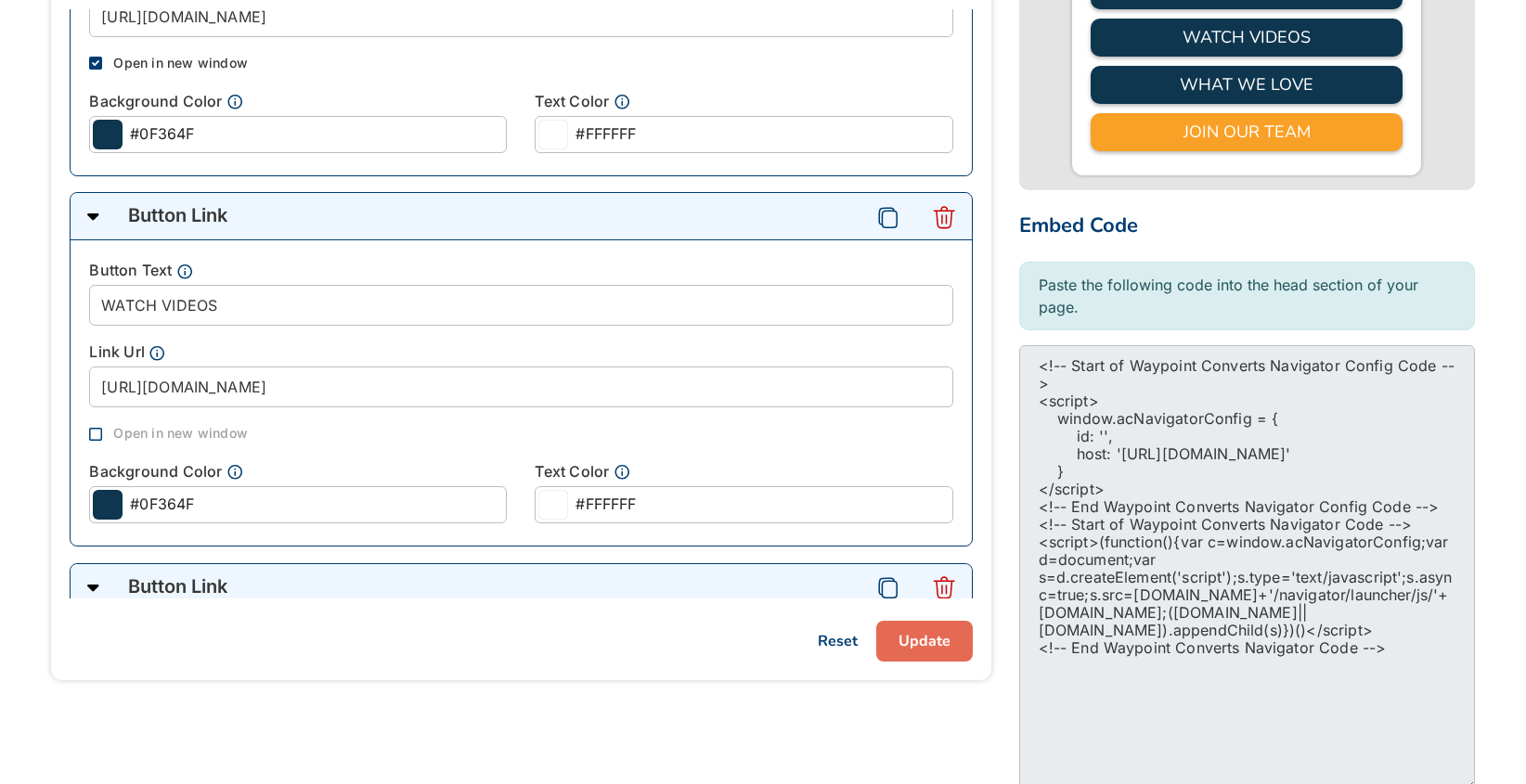 click on "Admin Panel Dashboard My Groups Upgrade Plan My Profile Sign Out              BeeHive Homes of [US_STATE] Dashboard Navigators Company : Change Group... Go to : Navigators Learn how it works Navigators Upgrade Plan Add New Navigator Upgrade Plan Export All Export All (Including Subgroups) Export Selected Only Delete Navigator Are you sure want to delete this record? Because this action cannot be undone. Delete Name Updated Status BeeHive Homes of Abilene   Copy Id [DATE] 10:18:37 AM Active BeeHive Homes of Amarillo   Copy Id [DATE] 10:18:28 AM Active BeeHive Homes of [GEOGRAPHIC_DATA]   Copy Id [DATE] 10:18:20 AM Active BeeHive Homes of [GEOGRAPHIC_DATA]   Copy Id [DATE] 10:18:08 AM Active BeeHive Homes of [PERSON_NAME]   Copy Id [DATE] 10:18:00 AM Active BeeHive Homes of Bernalillo   Copy Id [DATE] 10:17:53 AM Active BeeHive Homes of [PERSON_NAME]   Copy Id [DATE] 10:17:47 AM Active BeeHive Homes of Enchanted Hills   Copy Id [DATE] 10:17:40 AM Active BeeHive Homes of Farmington   Copy Id" at bounding box center (763, 259) 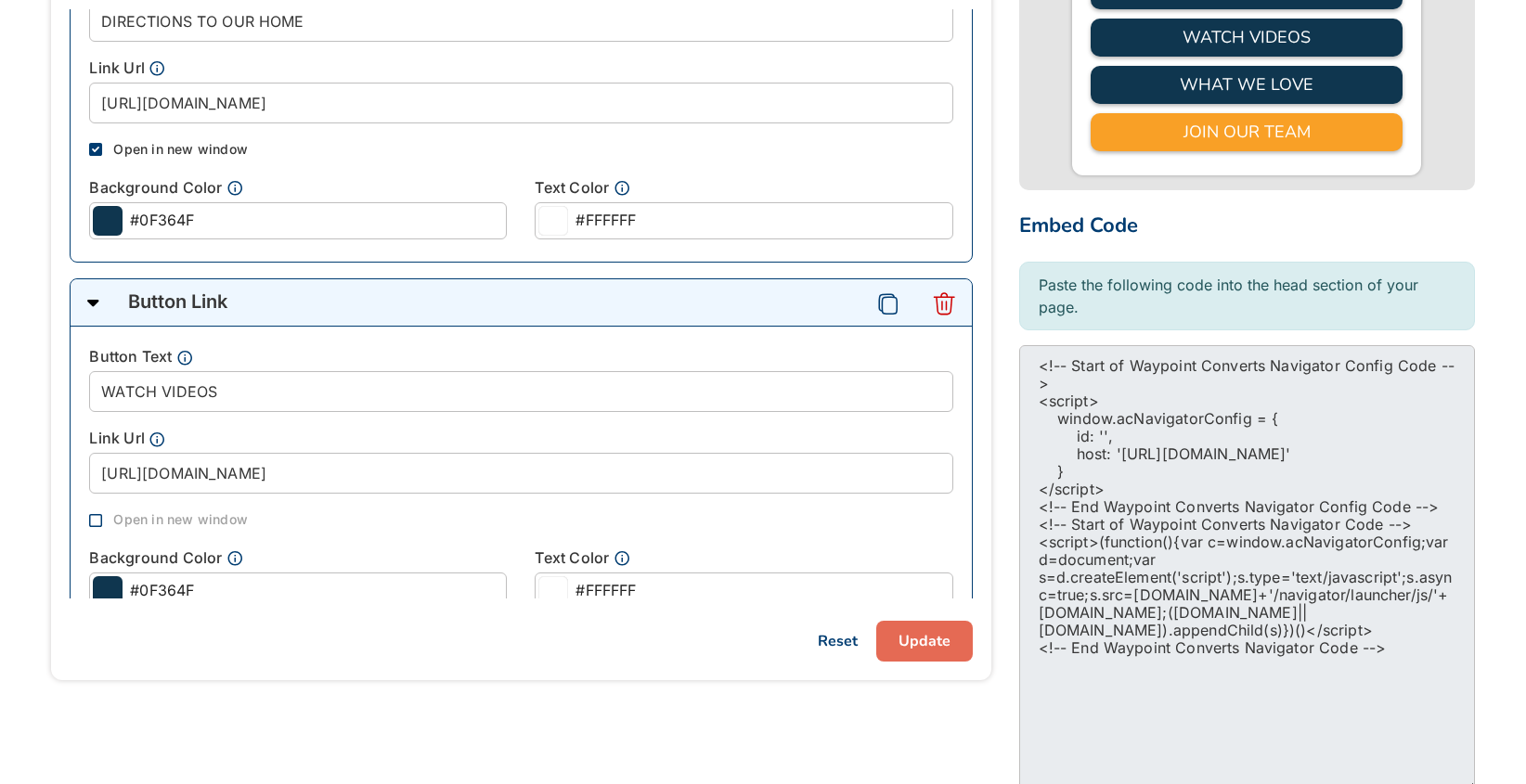 scroll, scrollTop: 0, scrollLeft: 0, axis: both 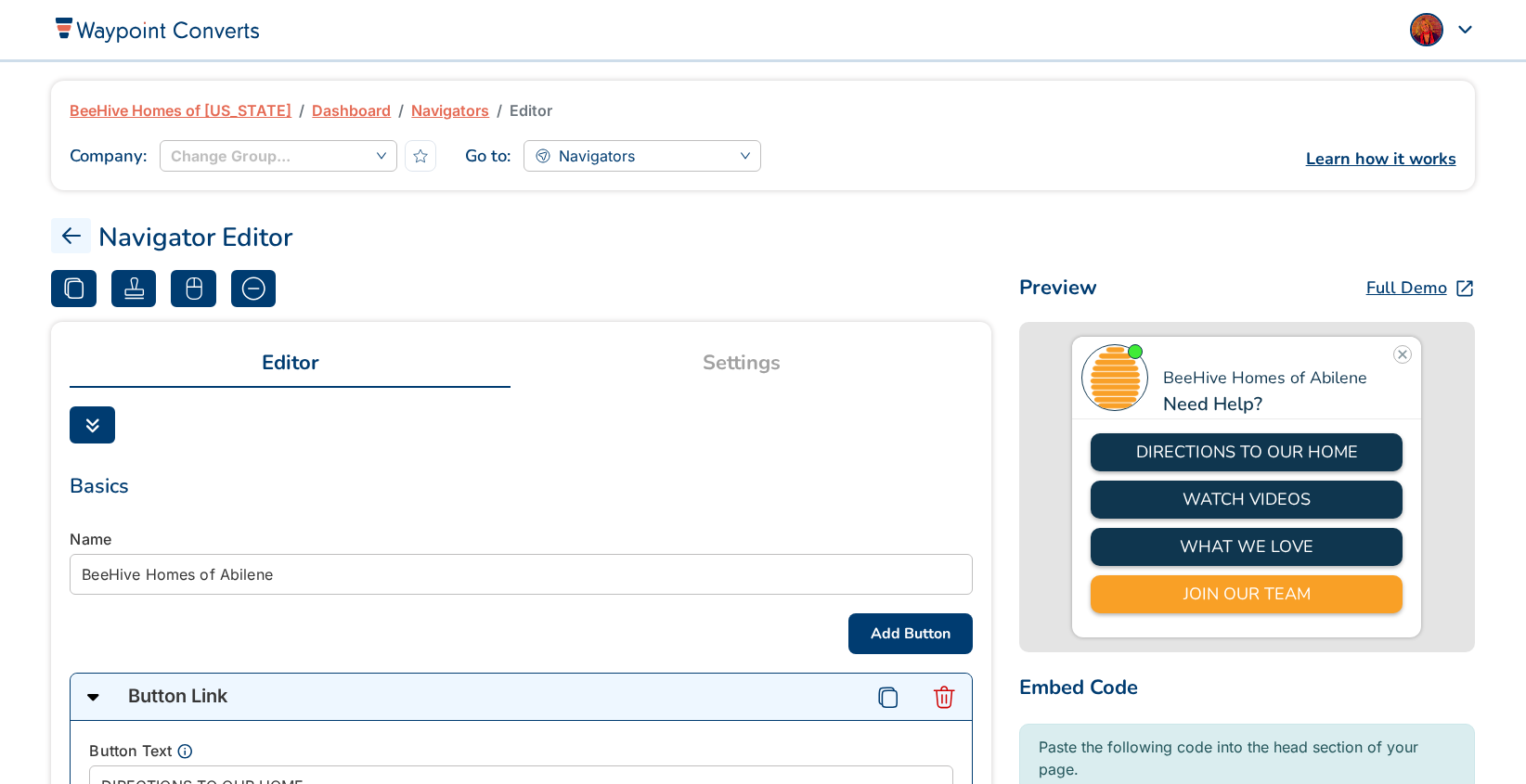 click on "Dashboard" at bounding box center [351, 110] 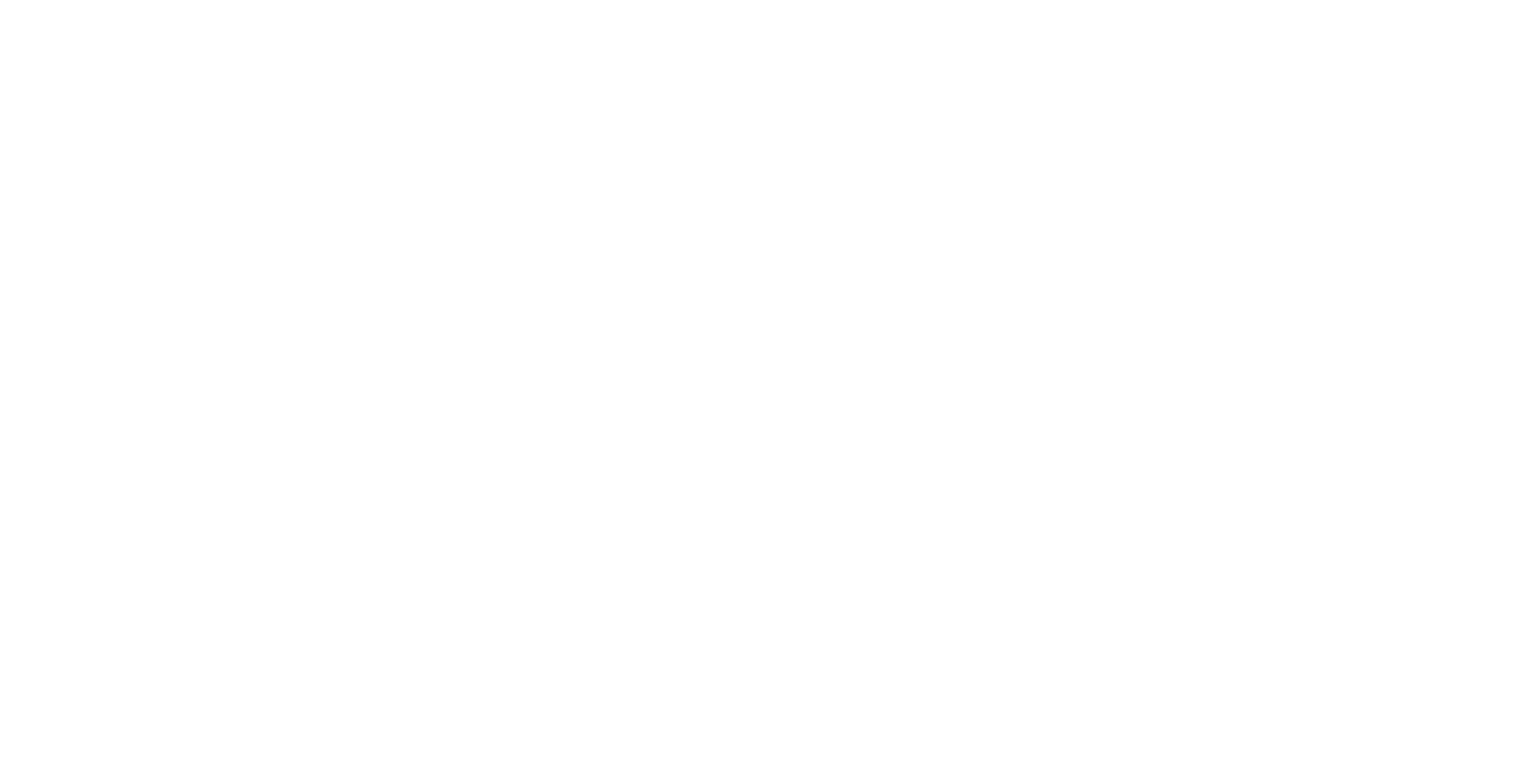 scroll, scrollTop: 0, scrollLeft: 0, axis: both 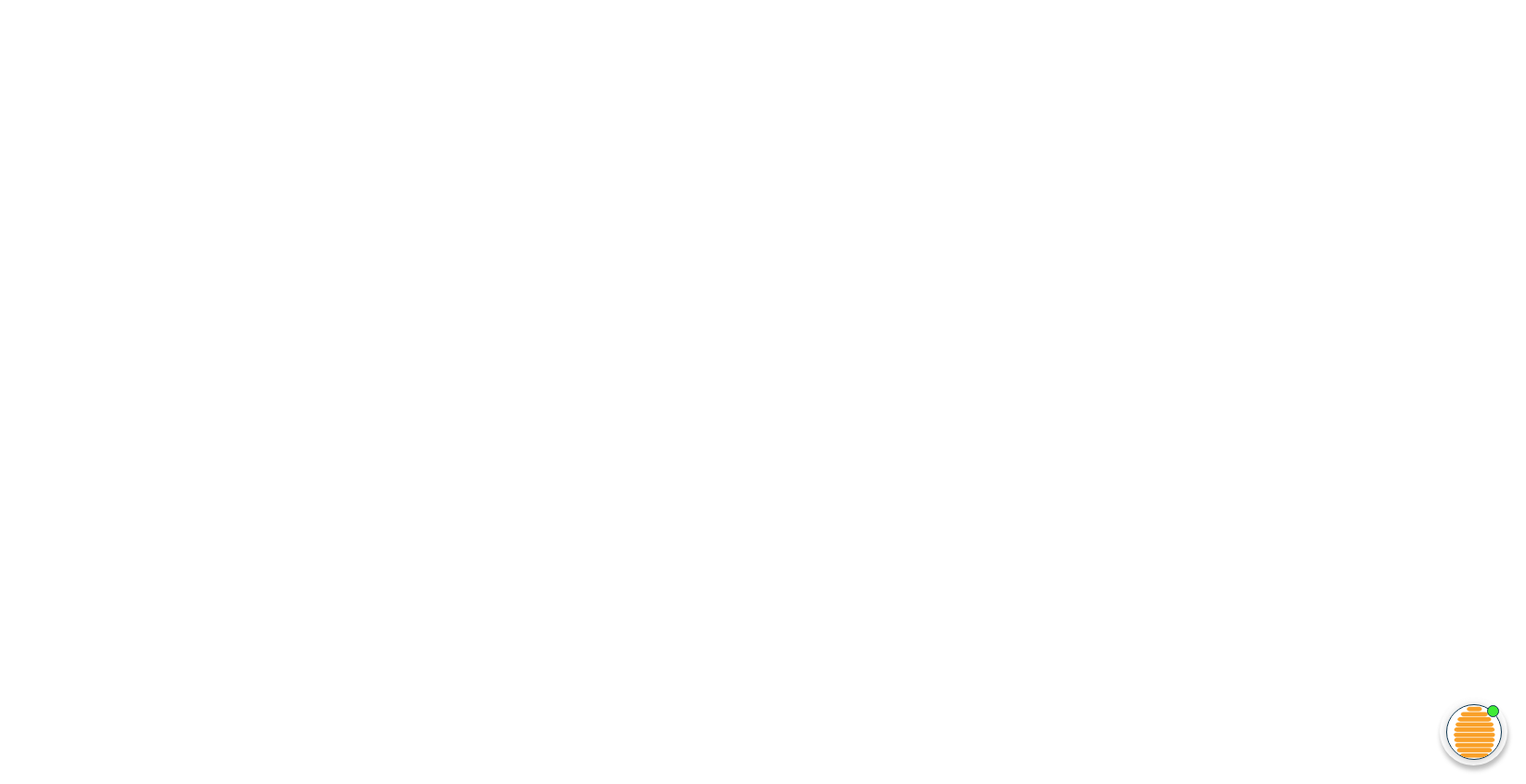 click at bounding box center [1474, 732] 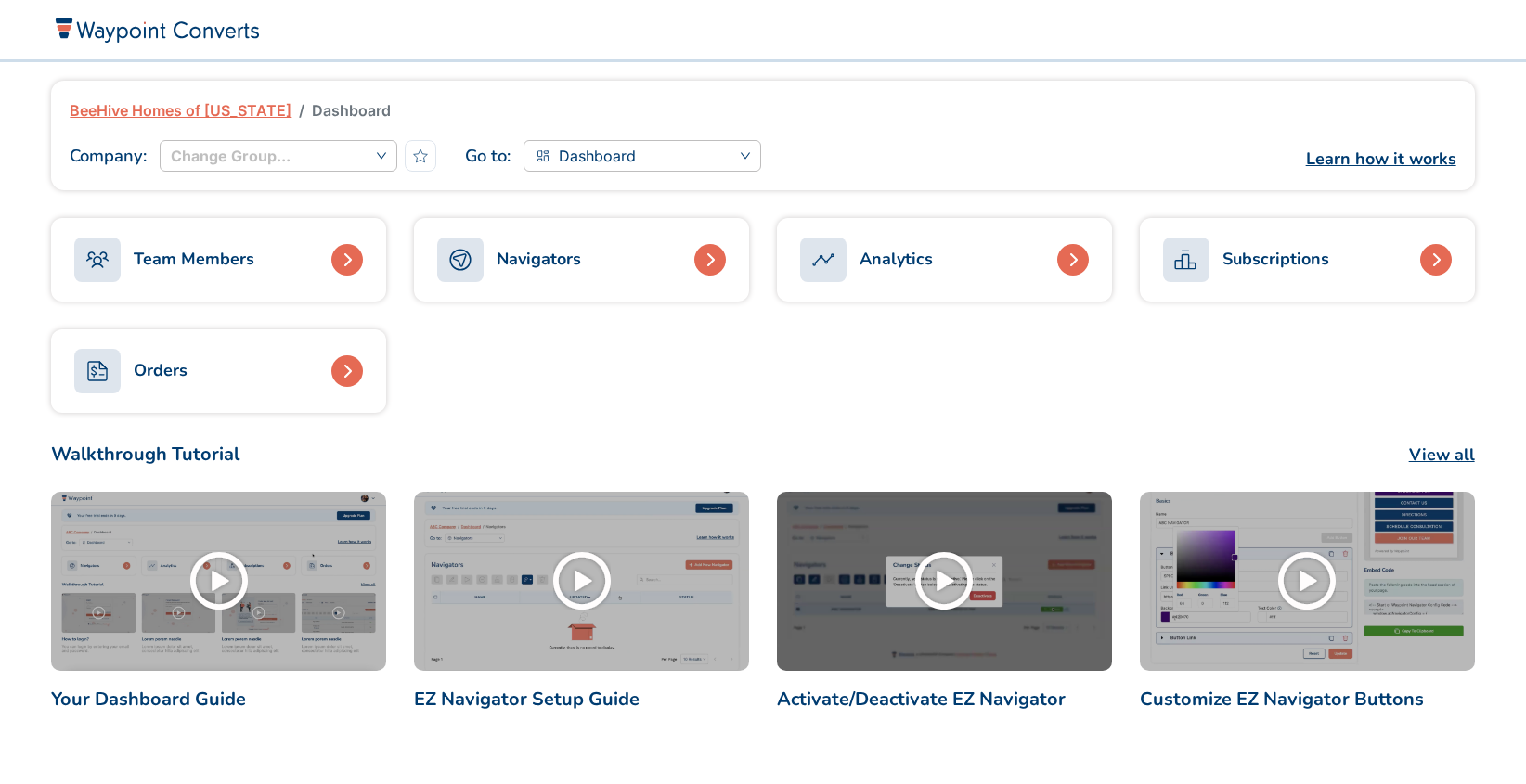 scroll, scrollTop: 0, scrollLeft: 0, axis: both 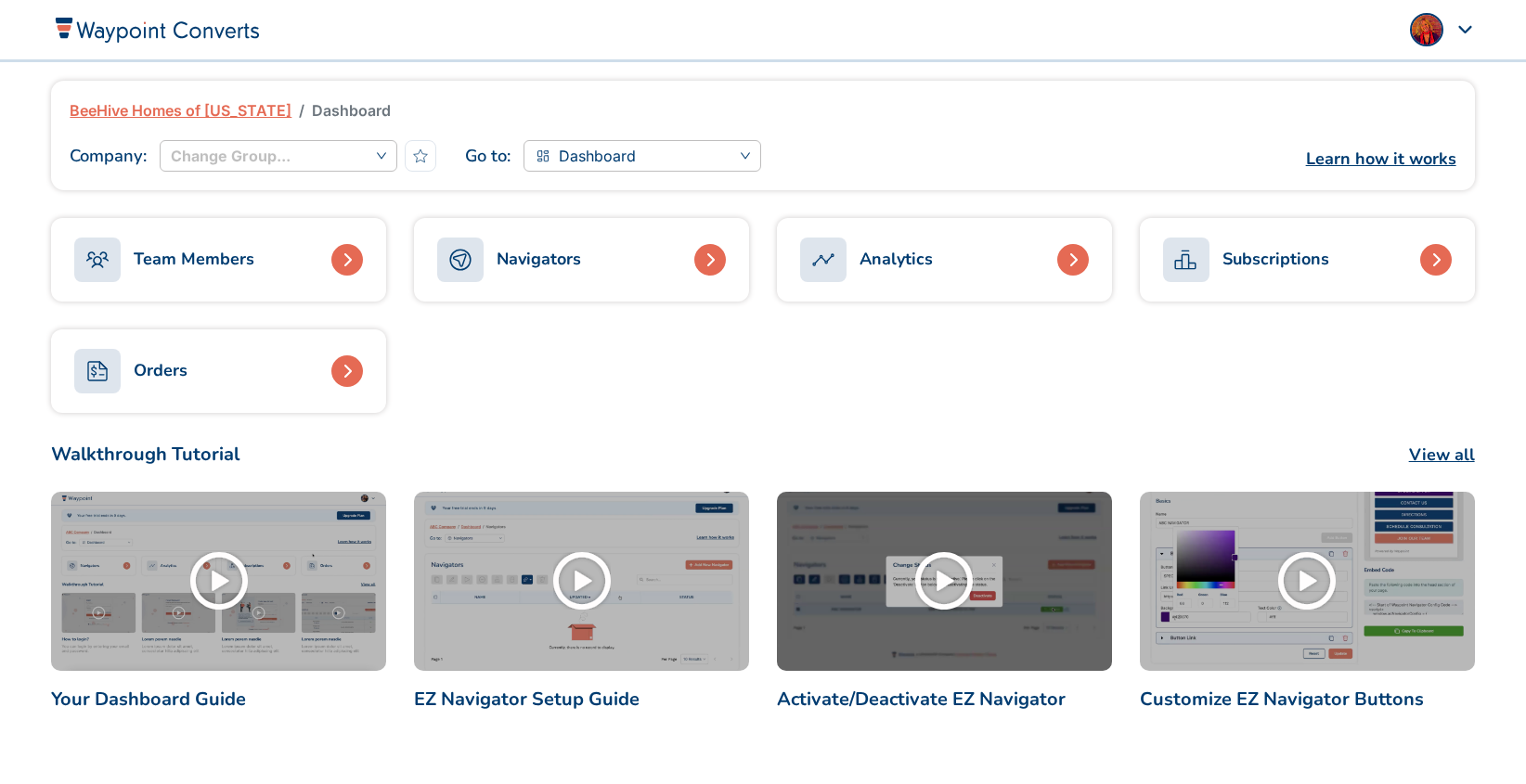 click on "Analytics" at bounding box center (896, 259) 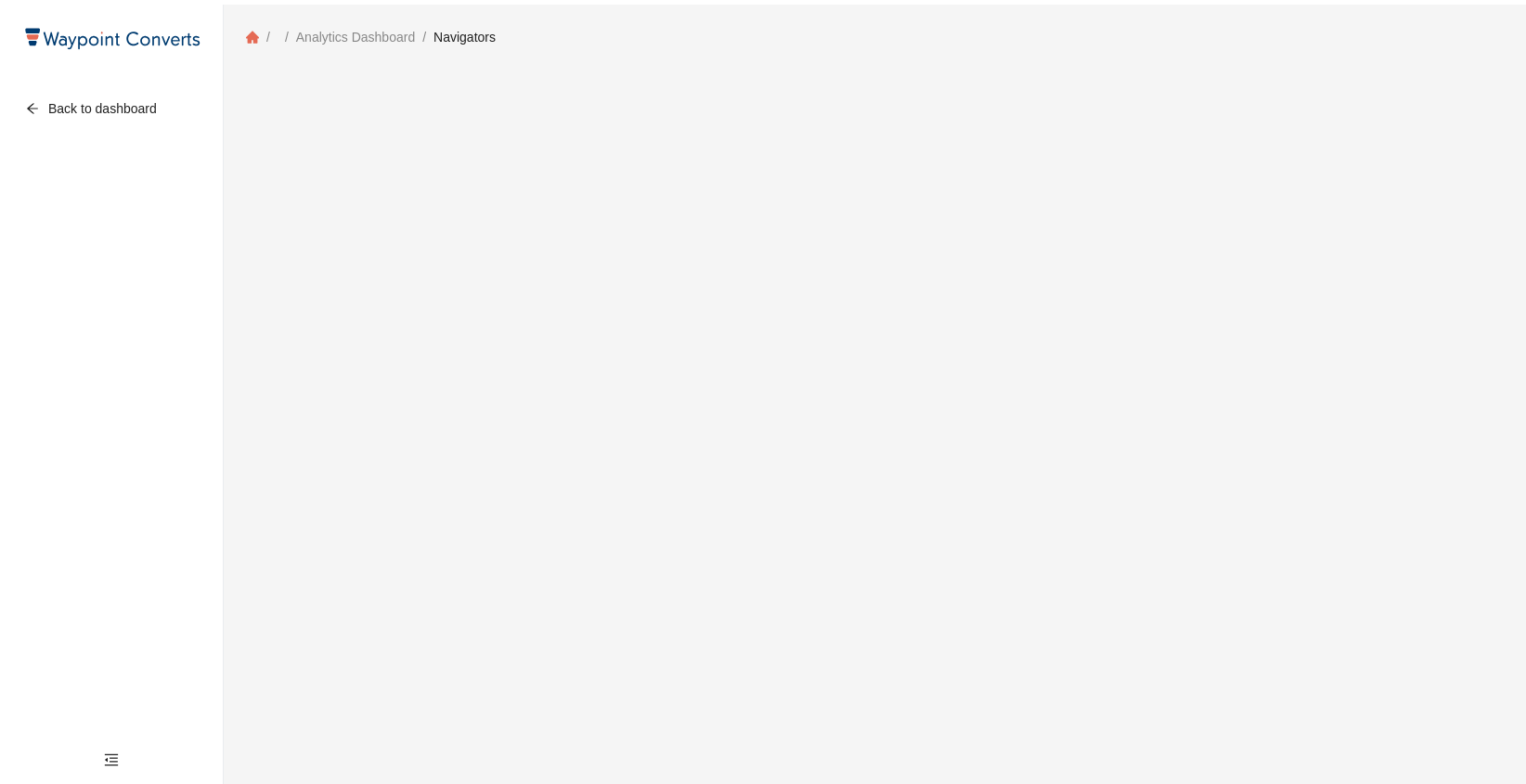 scroll, scrollTop: 0, scrollLeft: 0, axis: both 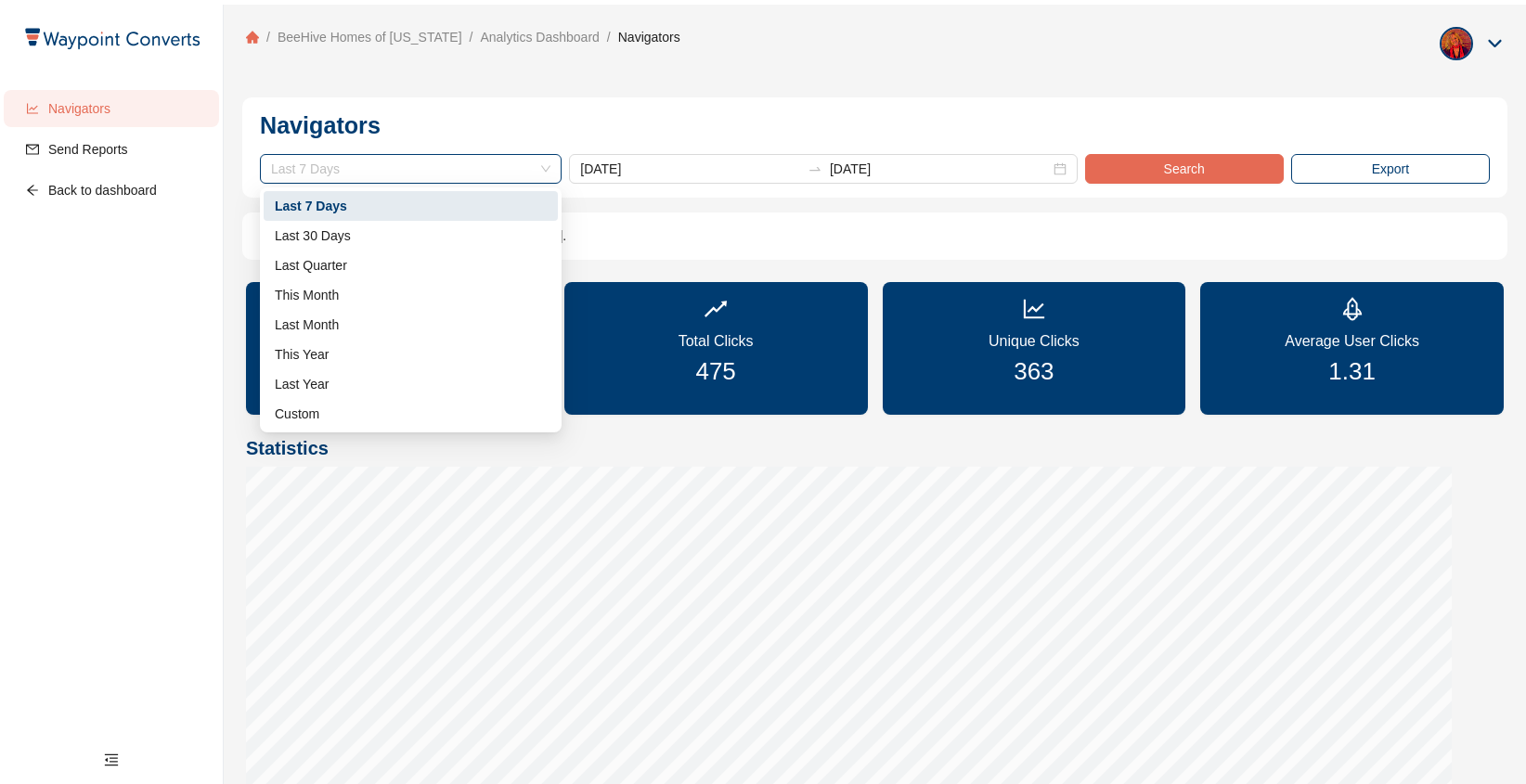 click on "Last 7 Days" at bounding box center [410, 169] 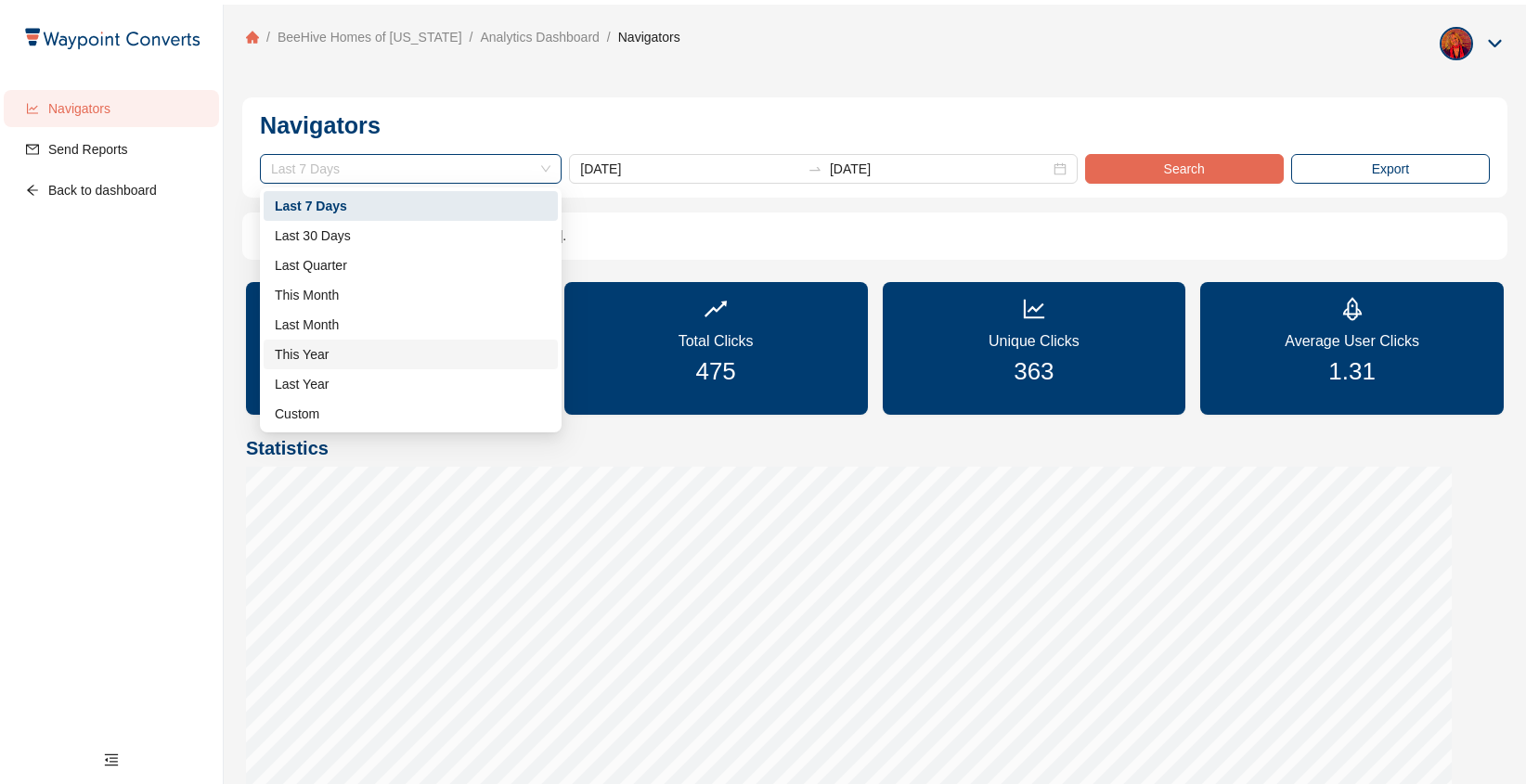 click on "This Year" at bounding box center (410, 354) 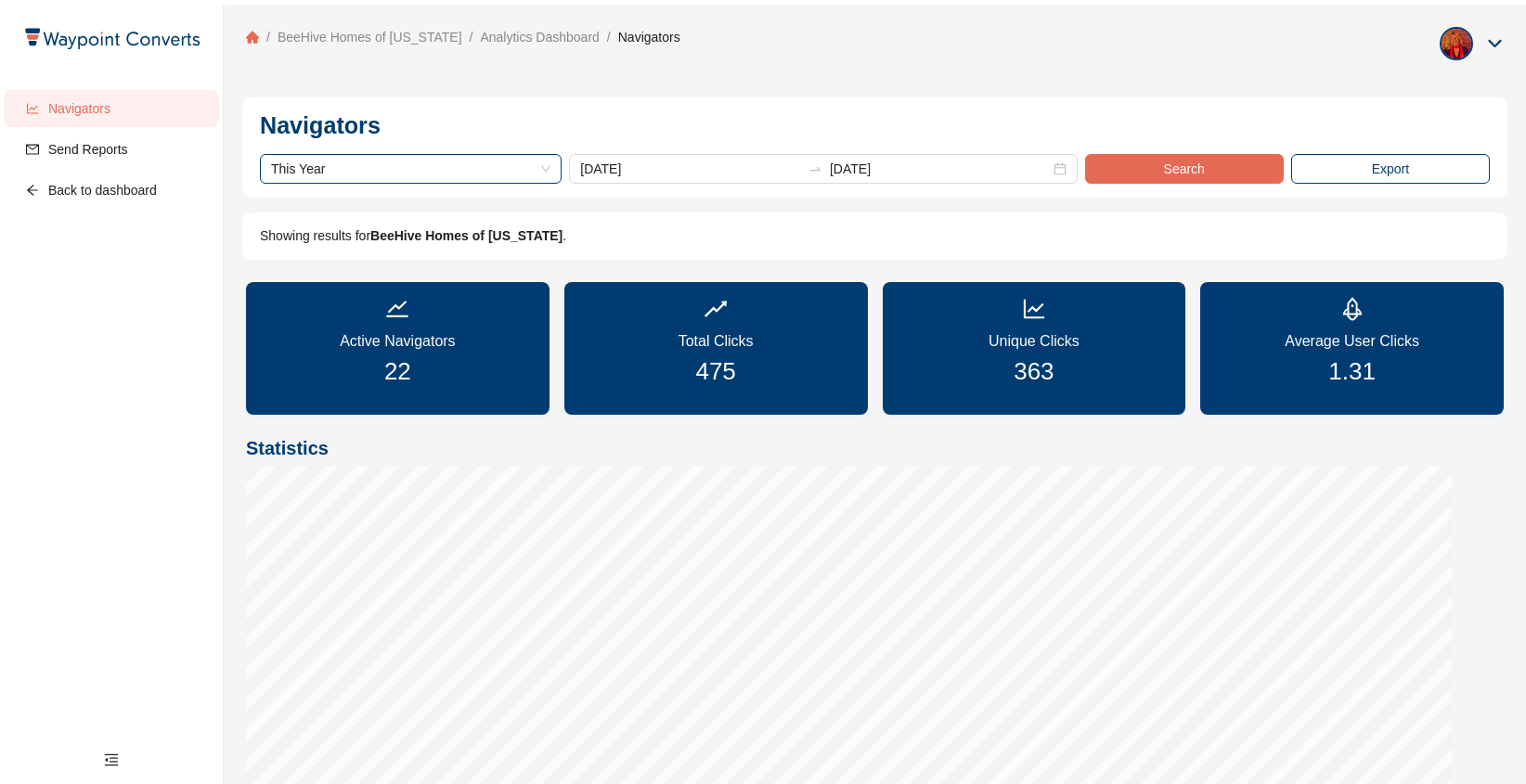 click on "Search" at bounding box center [1184, 169] 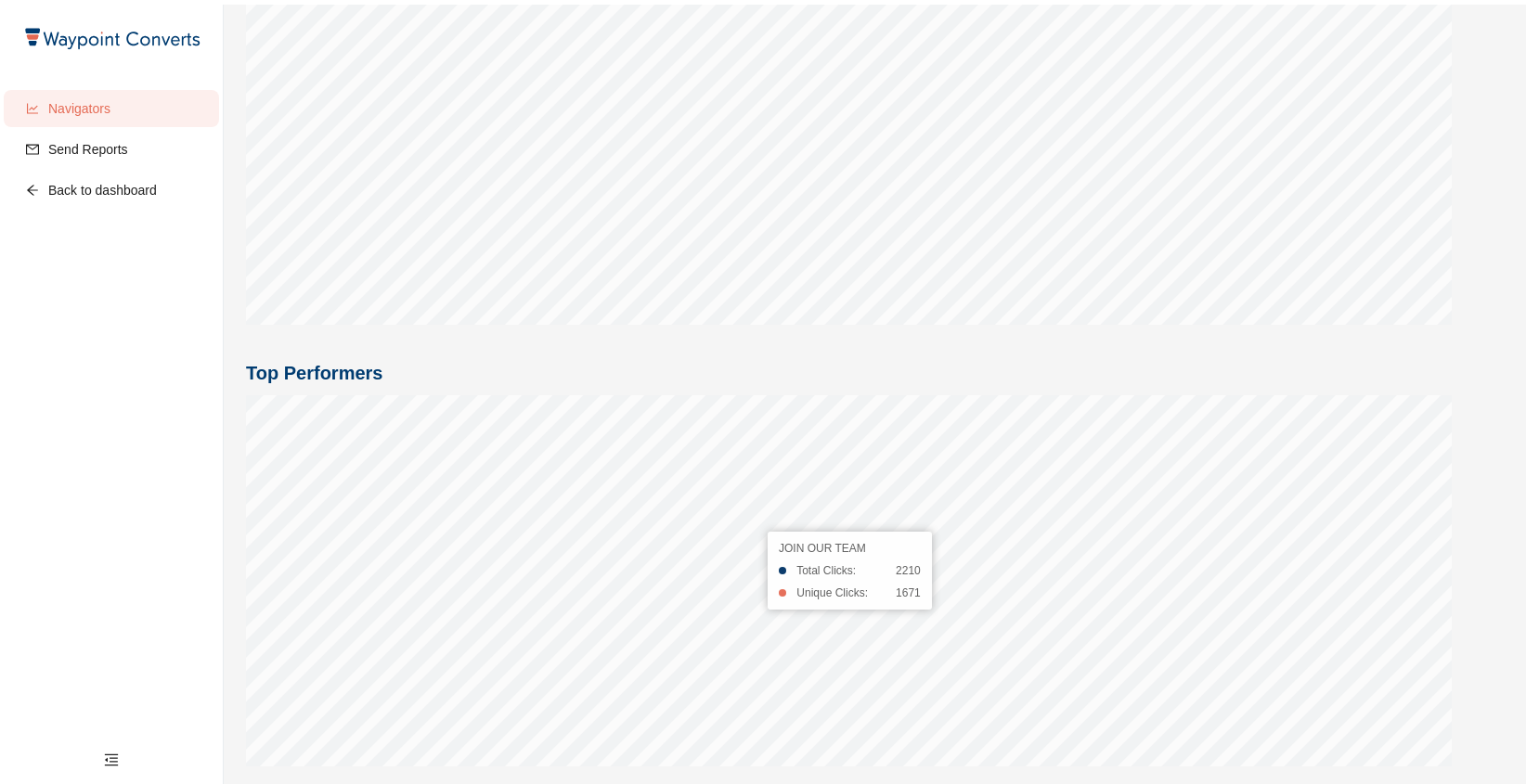 scroll, scrollTop: 508, scrollLeft: 0, axis: vertical 